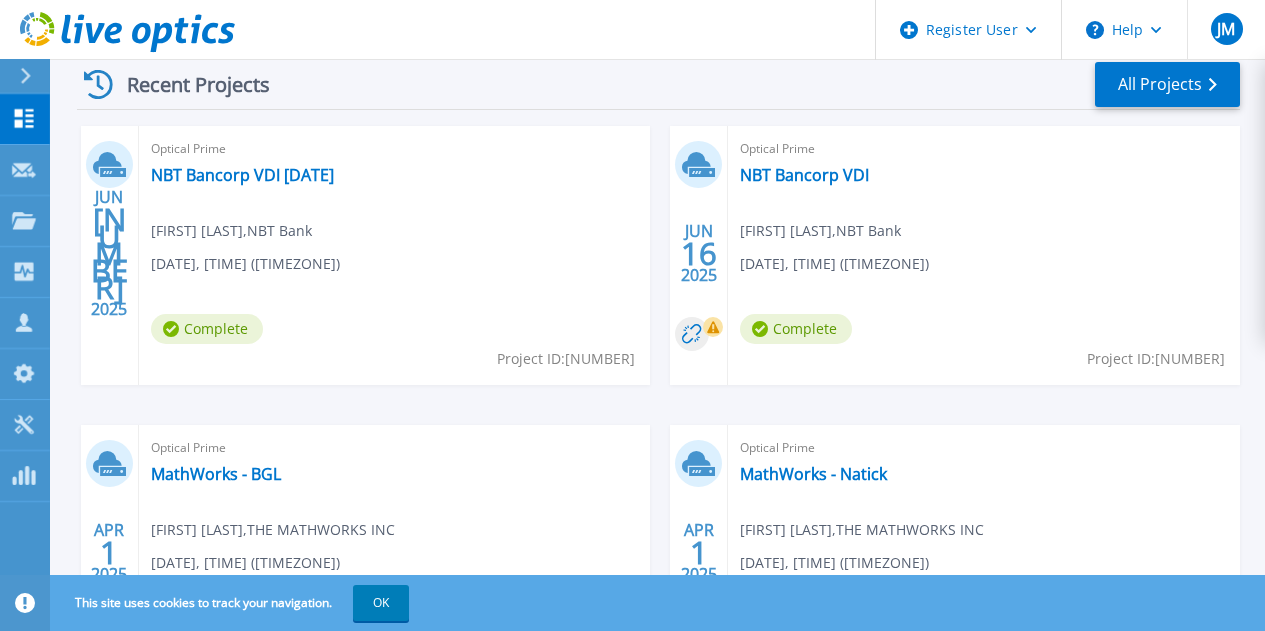 scroll, scrollTop: 600, scrollLeft: 0, axis: vertical 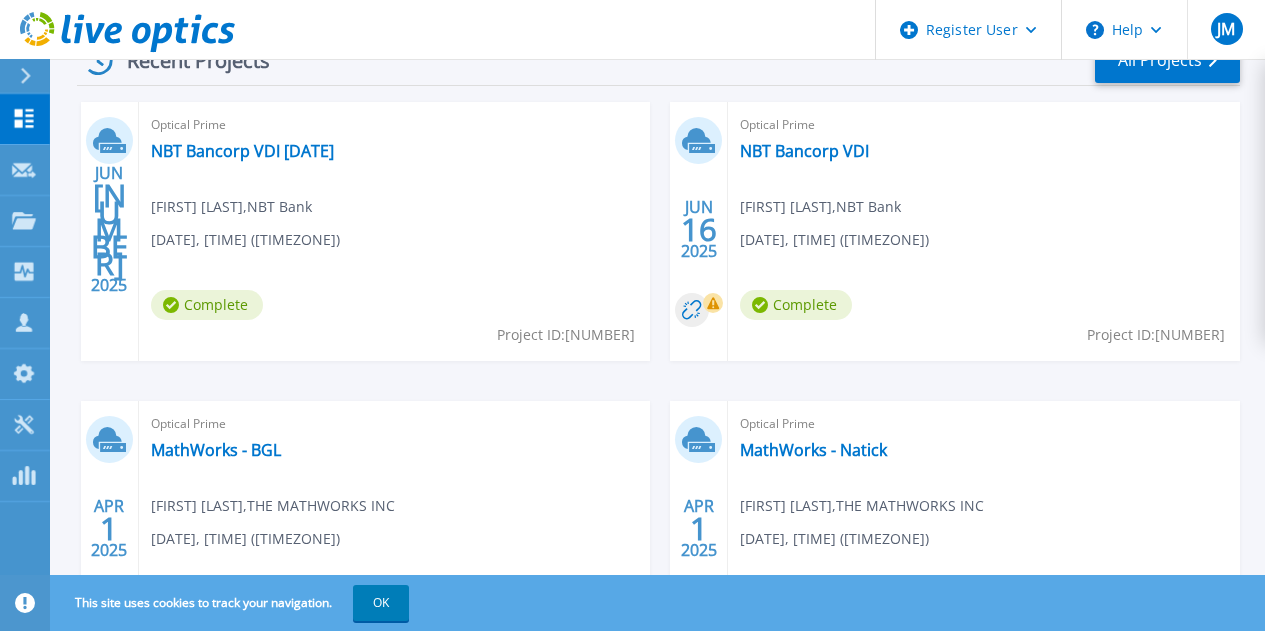 click on "MathWorks - CBG Cluster v2" at bounding box center [256, 749] 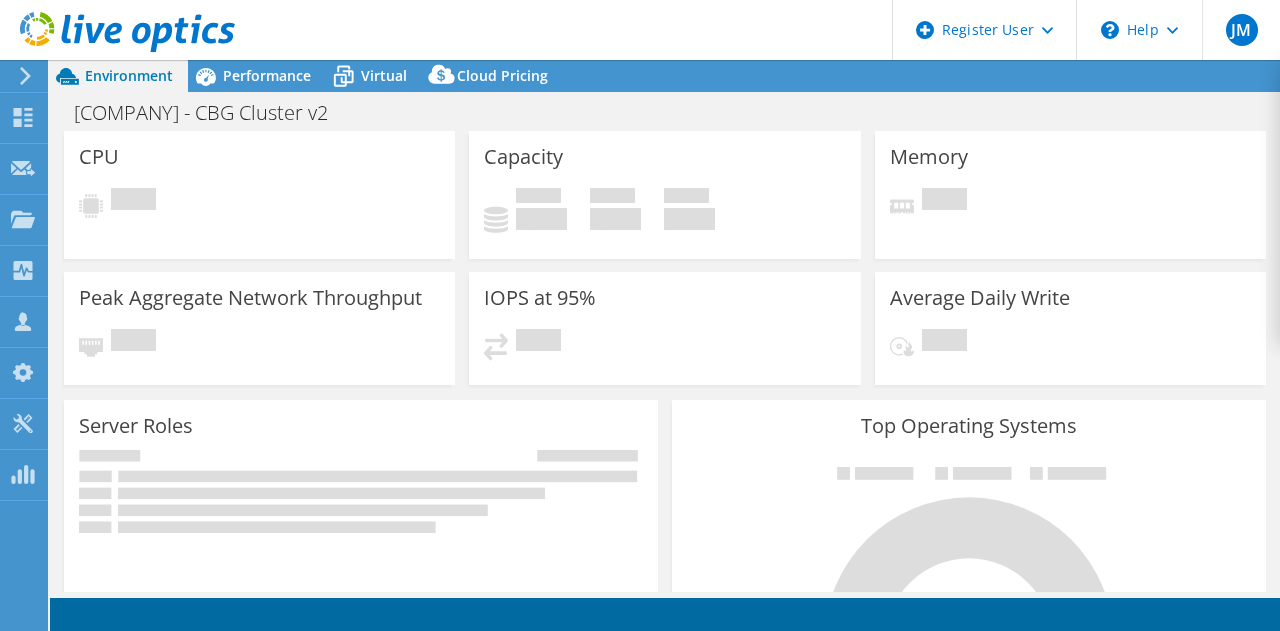 scroll, scrollTop: 0, scrollLeft: 0, axis: both 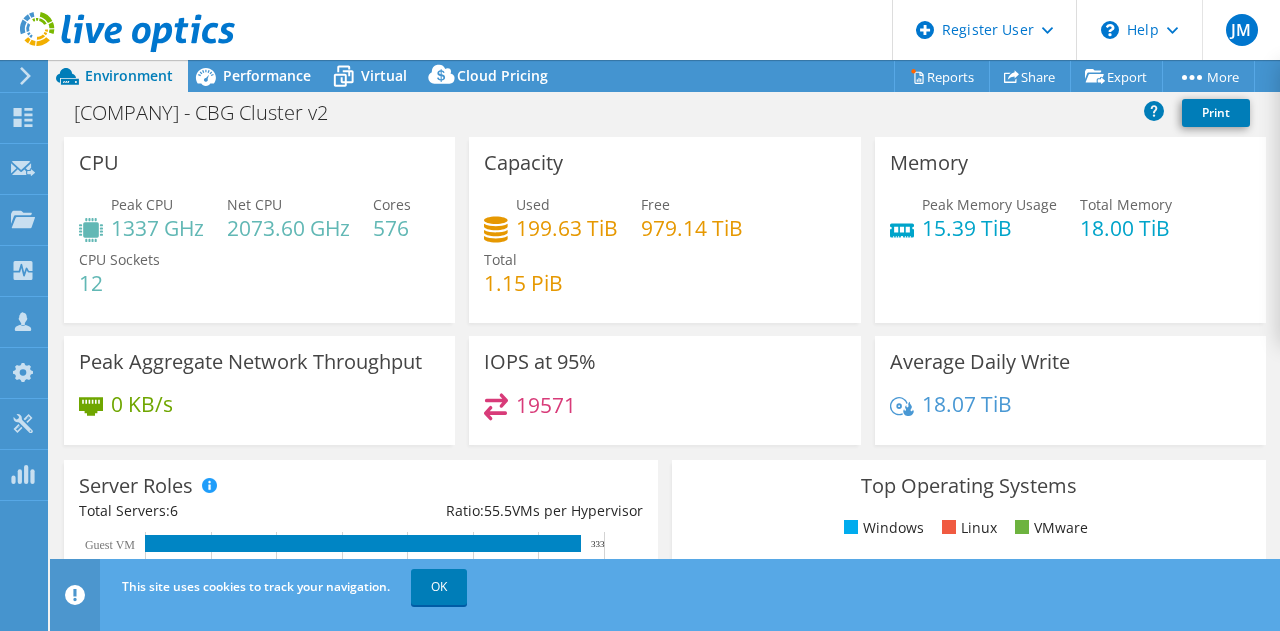 click on "Virtual" at bounding box center (384, 75) 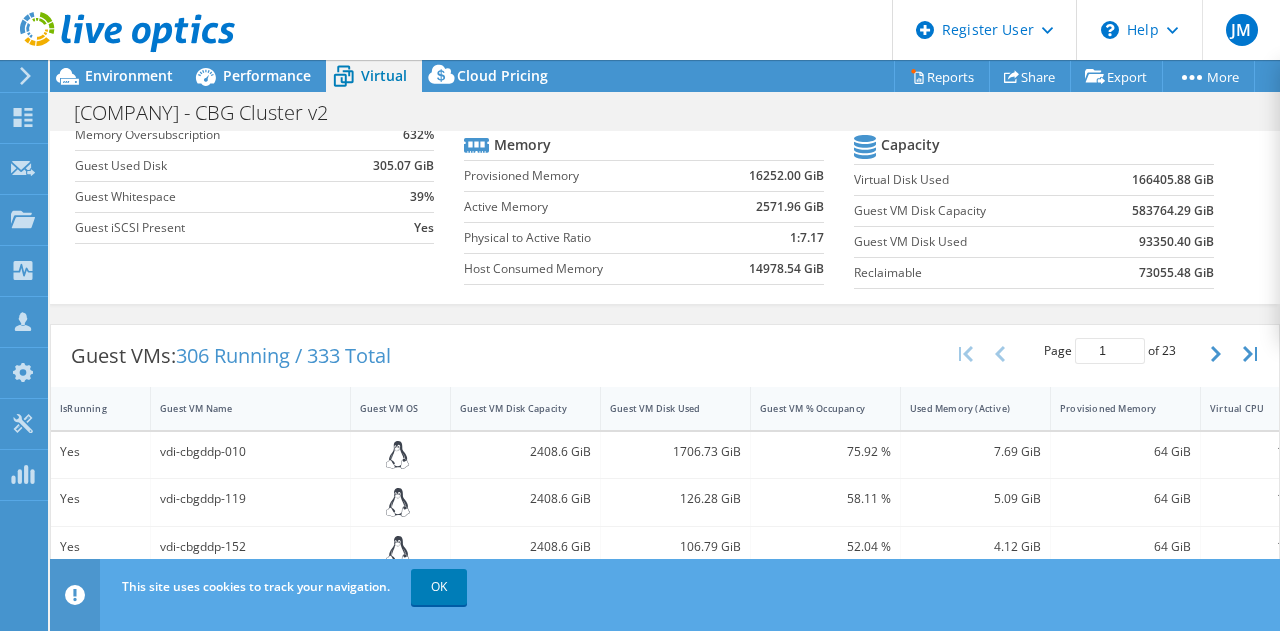 scroll, scrollTop: 0, scrollLeft: 0, axis: both 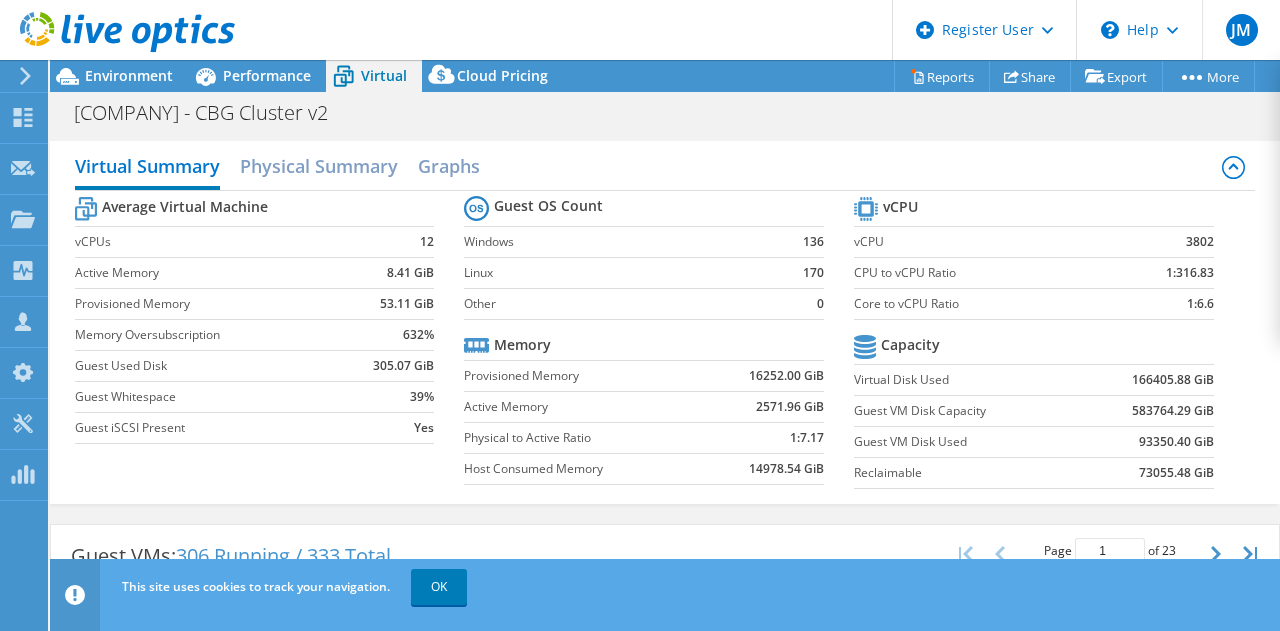 click 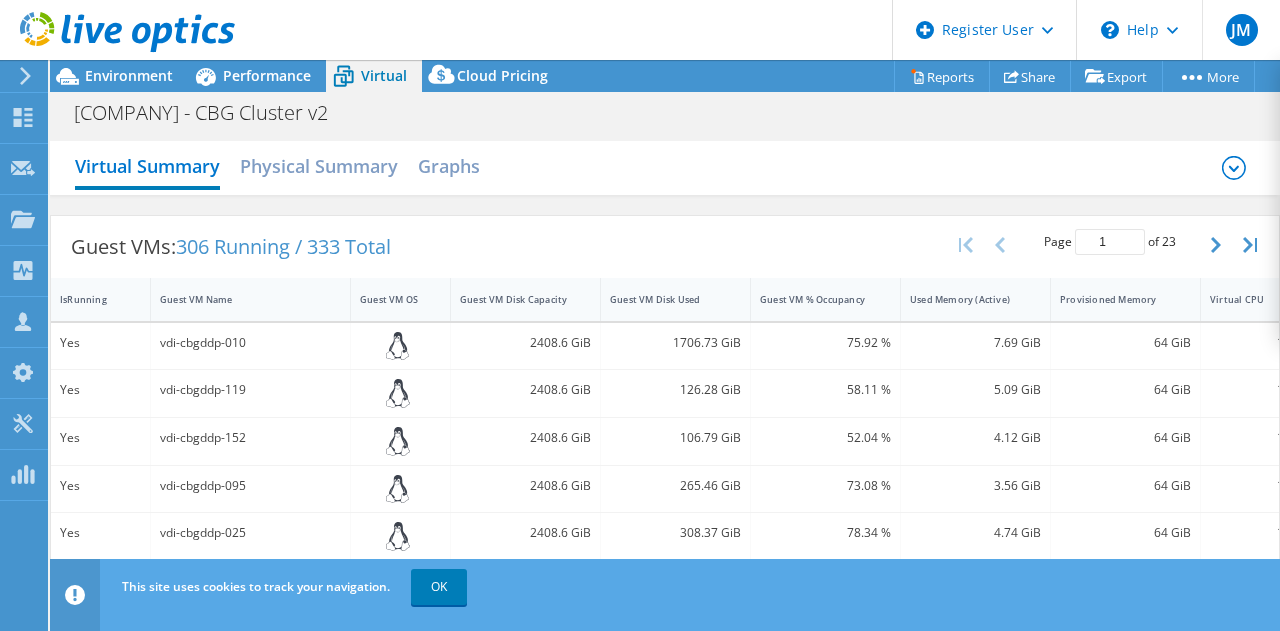 click 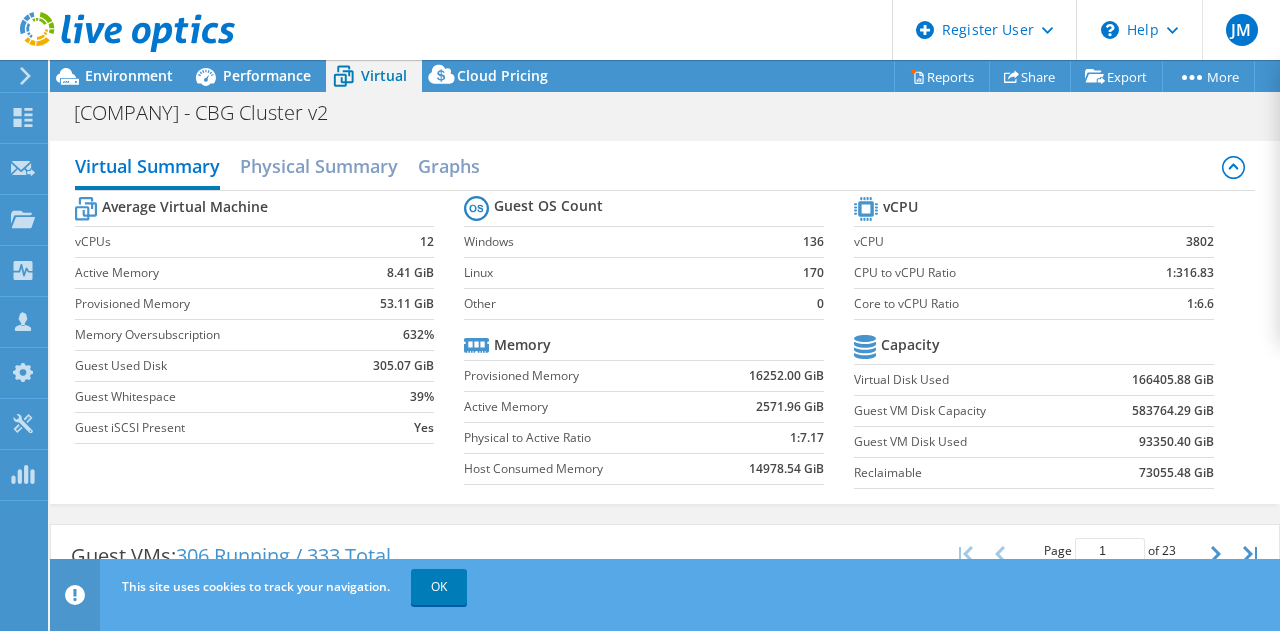 click on "Graphs" at bounding box center [449, 166] 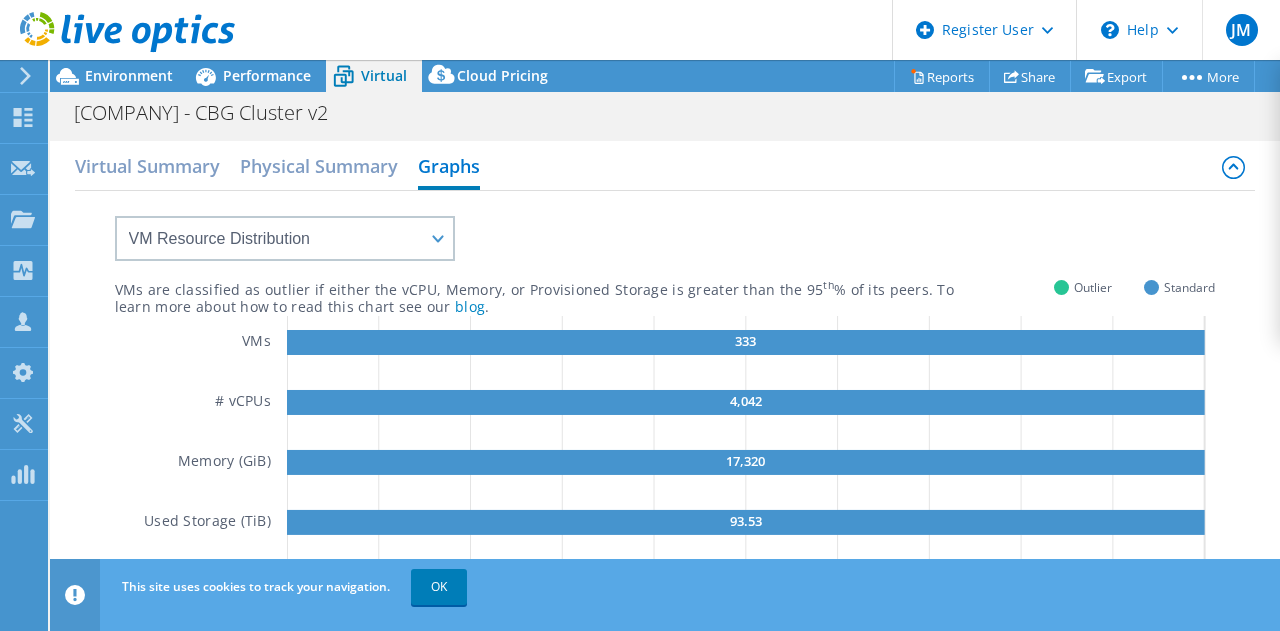 click 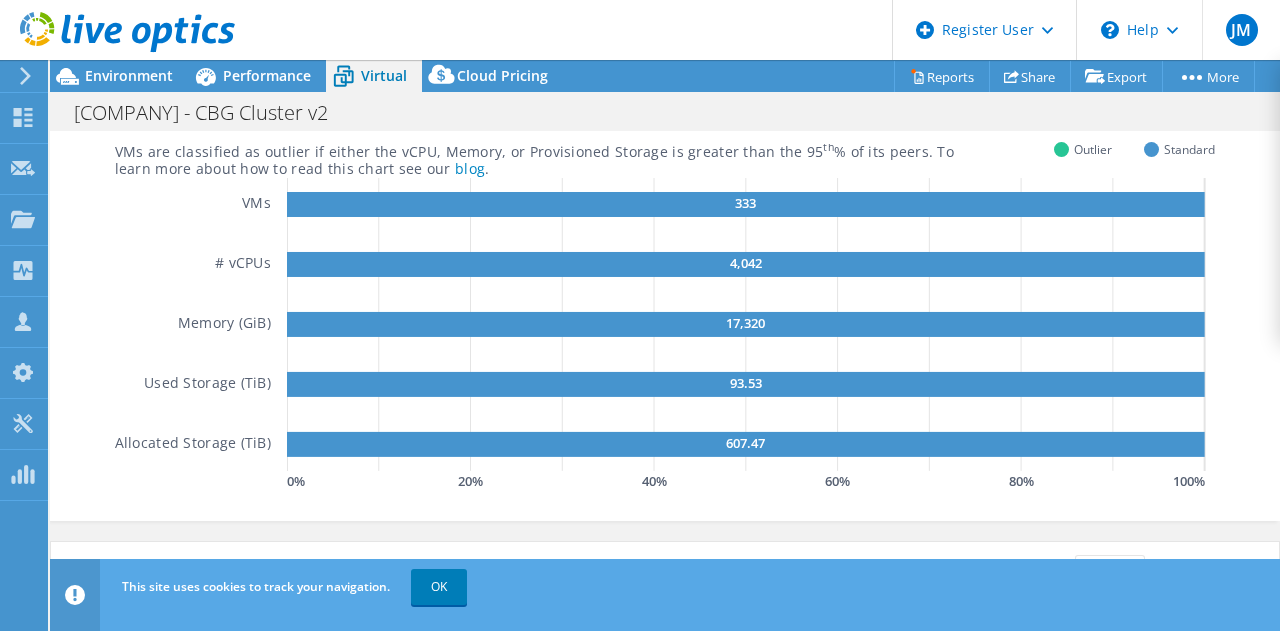 scroll, scrollTop: 0, scrollLeft: 0, axis: both 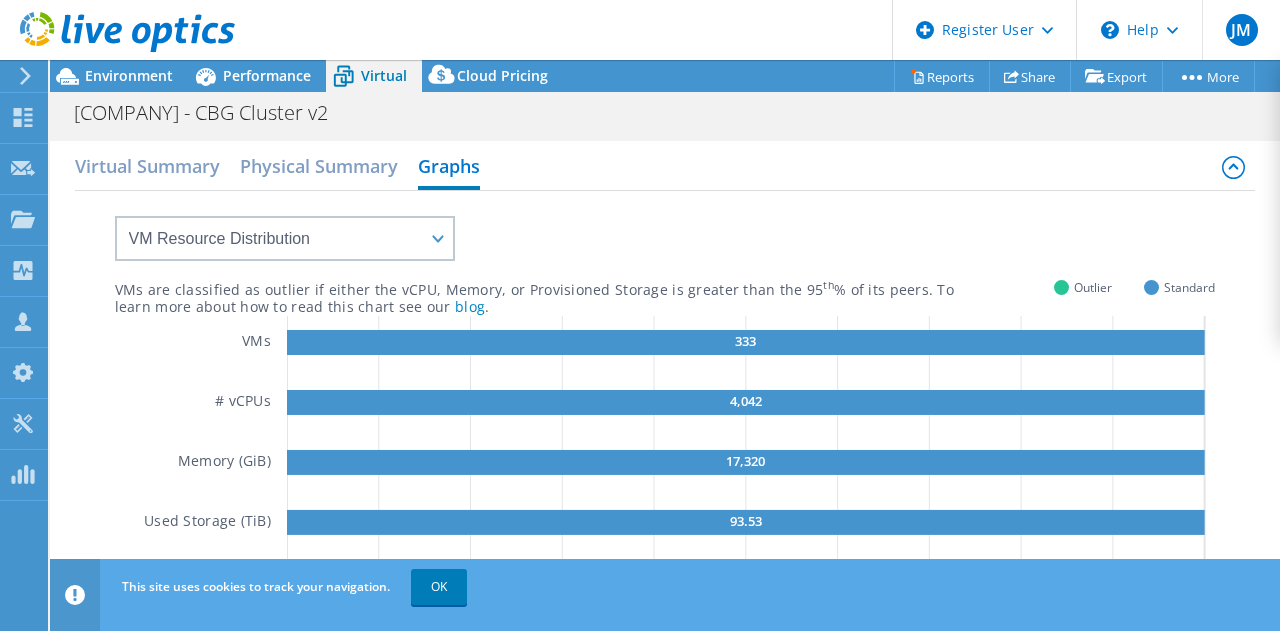 click on "Virtual Summary" at bounding box center [147, 166] 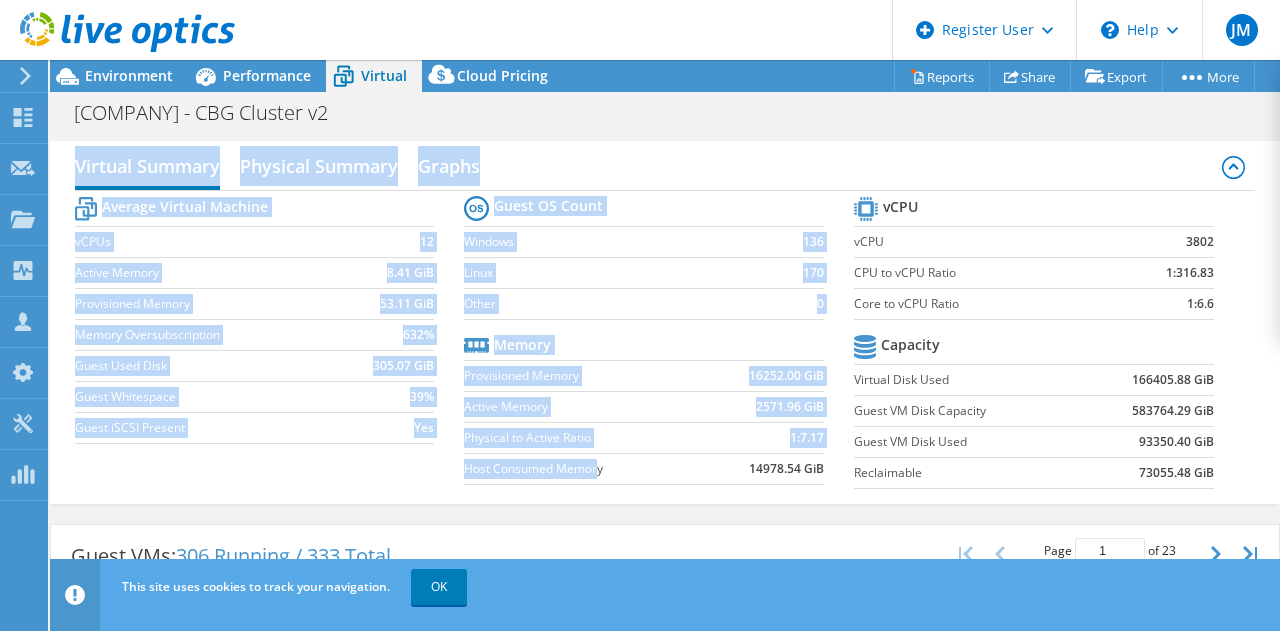 drag, startPoint x: 591, startPoint y: 478, endPoint x: 1276, endPoint y: 475, distance: 685.0066 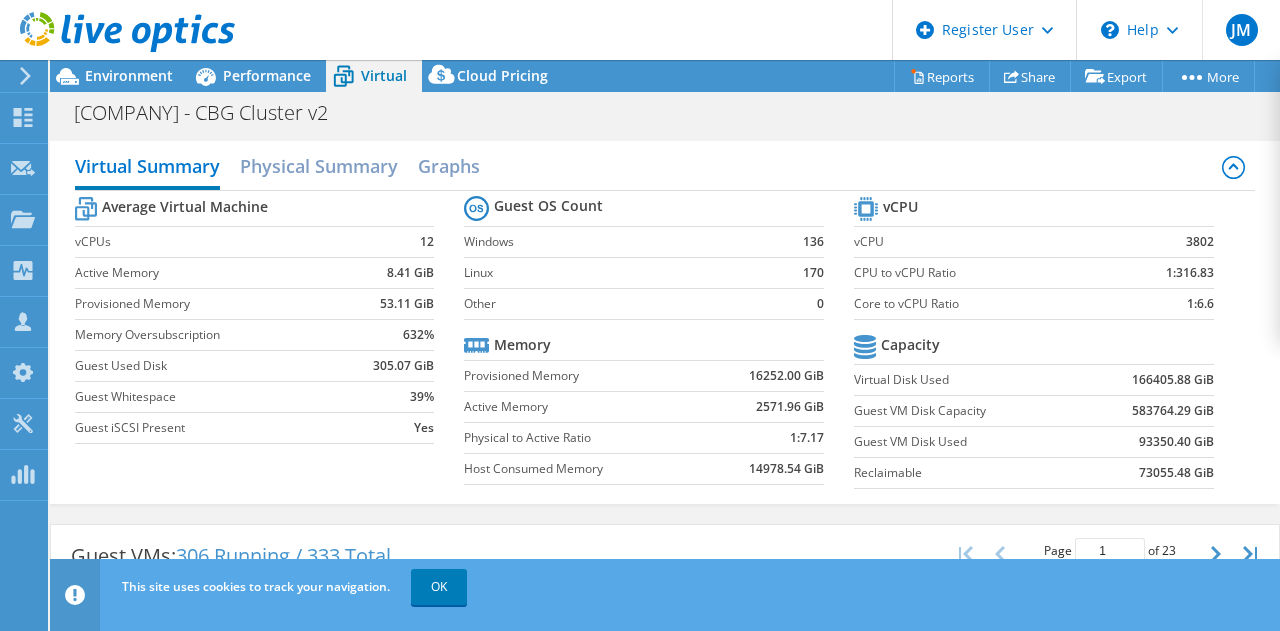 click on "Average Virtual Machine vCPUs 12 Active Memory 8.41 GiB Provisioned Memory 53.11 GiB Memory Oversubscription 632% Guest Used Disk 305.07 GiB Guest Whitespace 39% Guest iSCSI Present Yes Guest OS Count Windows 136 Linux 170 Other 0 Memory Provisioned Memory 16252.00 GiB Active Memory 2571.96 GiB Physical to Active Ratio 1:7.17 Host Consumed Memory 14978.54 GiB vCPU vCPU 3802 CPU to vCPU Ratio 1:316.83 Core to vCPU Ratio 1:6.6 Capacity Virtual Disk Used 166405.88 GiB Guest VM Disk Capacity 583764.29 GiB Guest VM Disk Used 93350.40 GiB Reclaimable 73055.48 GiB" at bounding box center [665, 345] 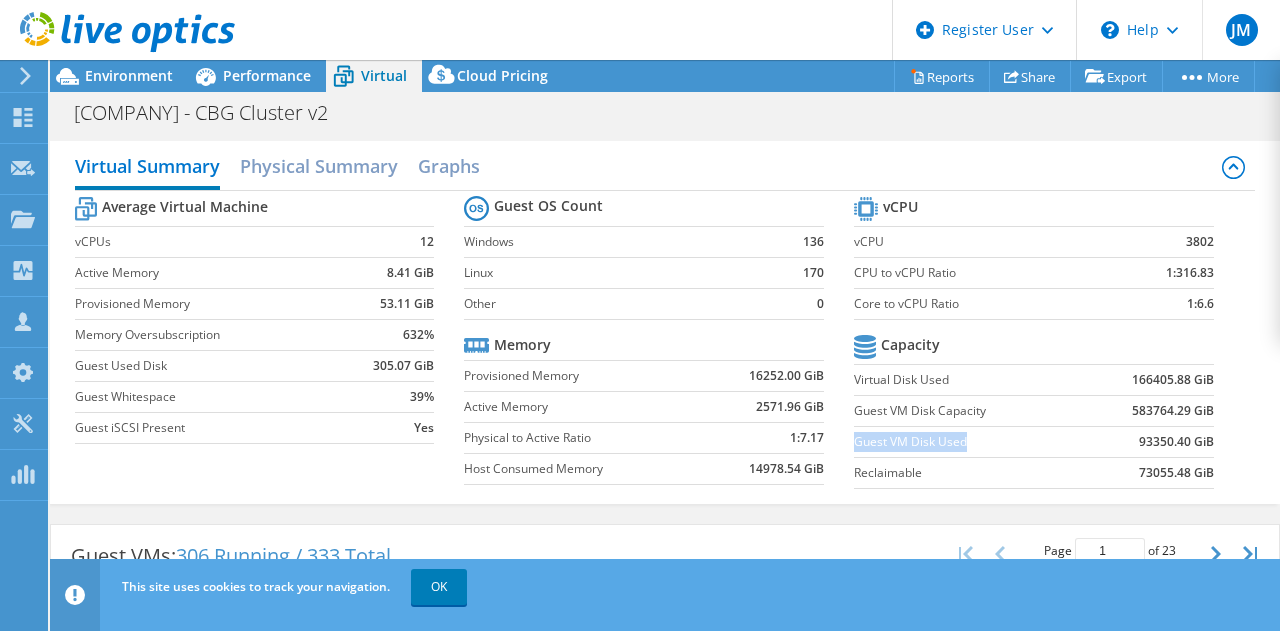 drag, startPoint x: 846, startPoint y: 446, endPoint x: 1016, endPoint y: 456, distance: 170.29387 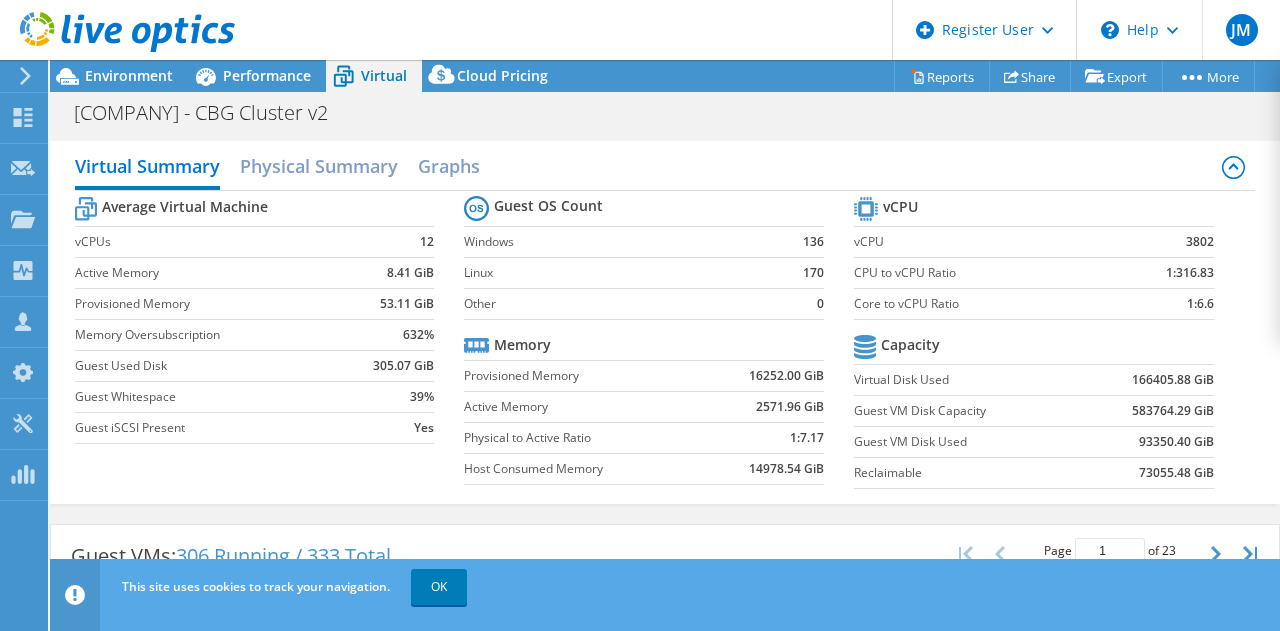 click on "Guest VM Disk Used" at bounding box center (968, 442) 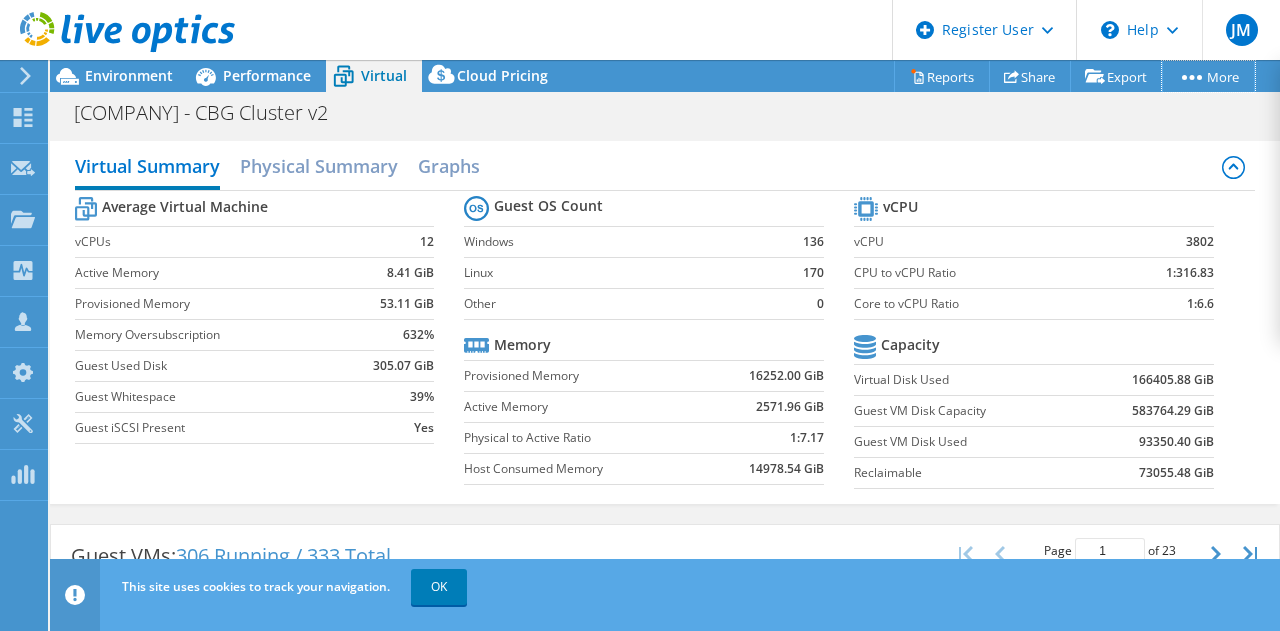 click on "More" at bounding box center (1208, 76) 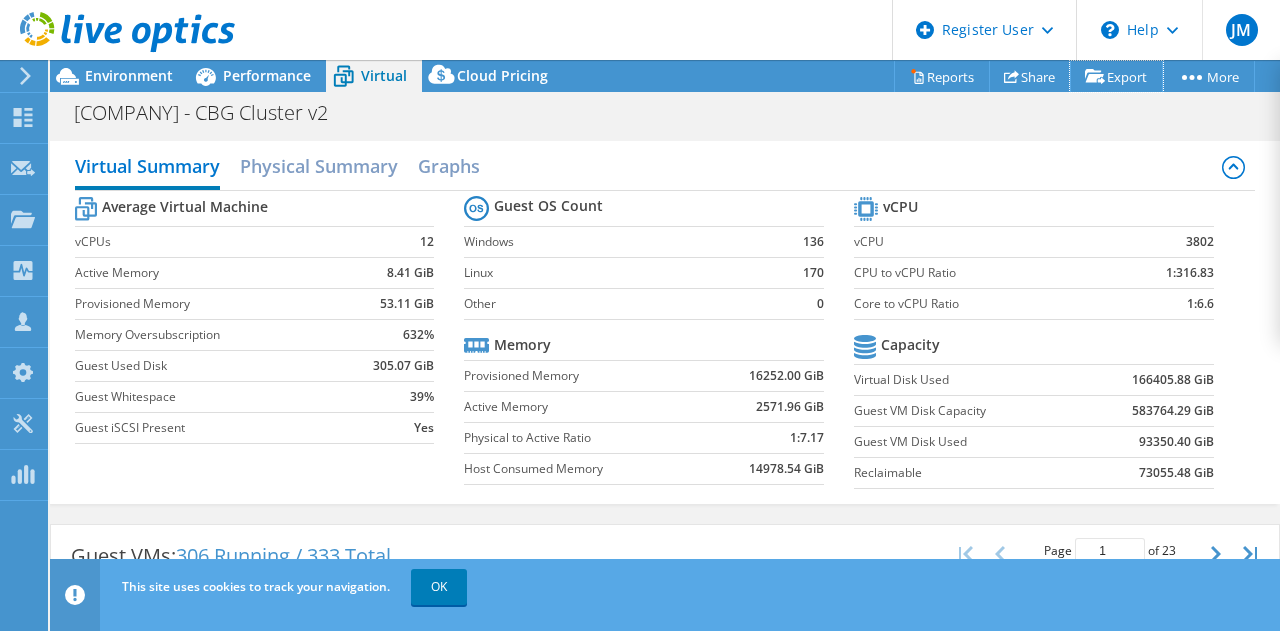 click on "Export" at bounding box center (1116, 76) 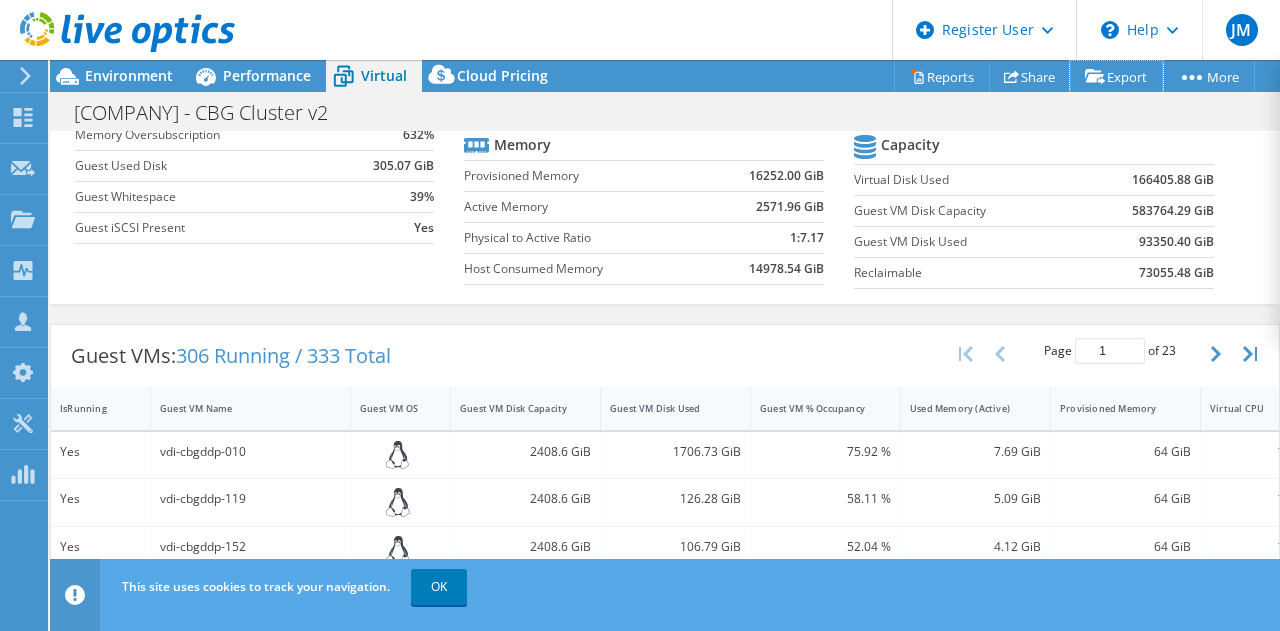 scroll, scrollTop: 400, scrollLeft: 0, axis: vertical 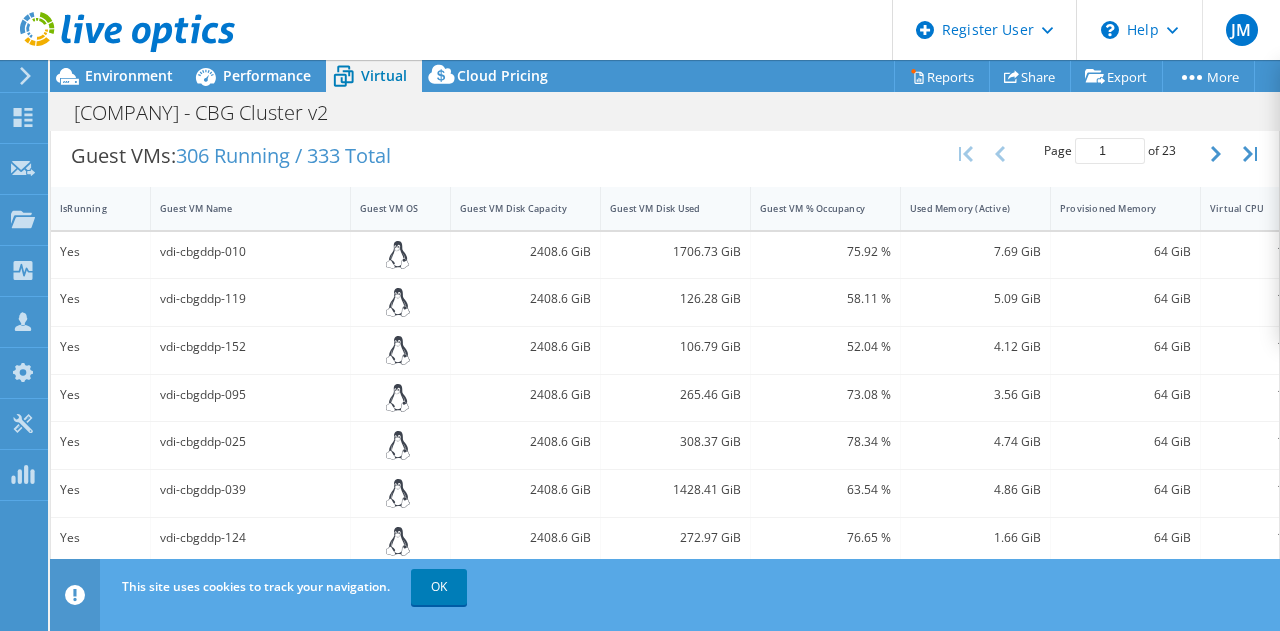 click on "OK" at bounding box center (439, 587) 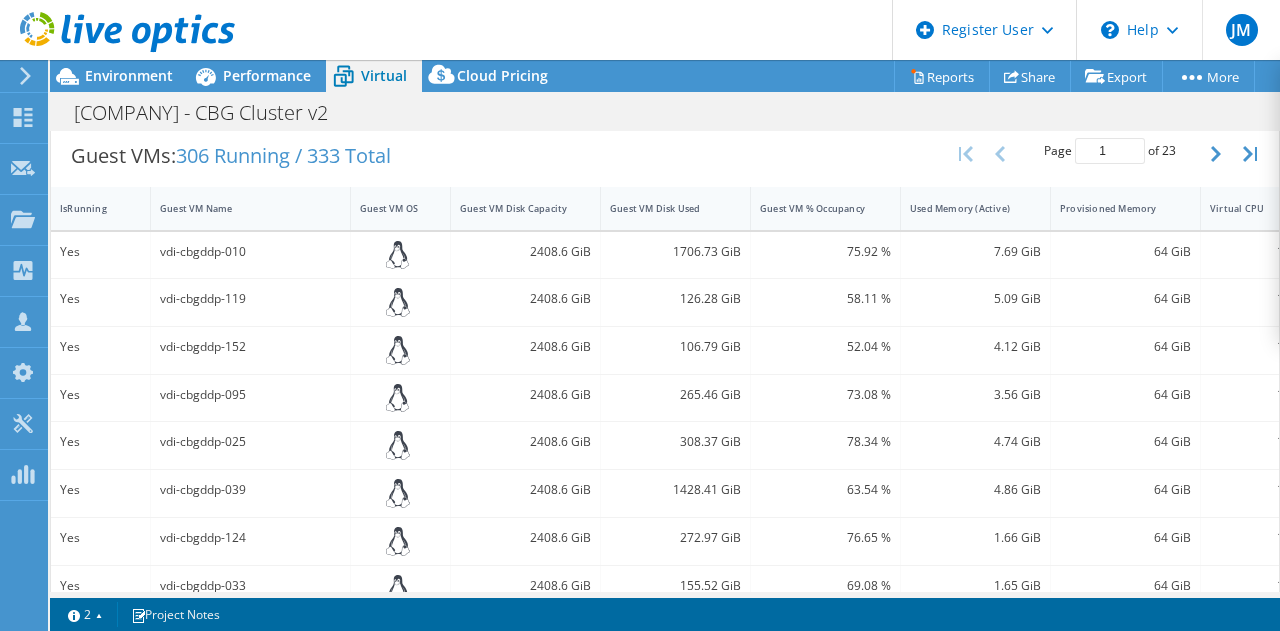 drag, startPoint x: 459, startPoint y: 590, endPoint x: 541, endPoint y: 602, distance: 82.8734 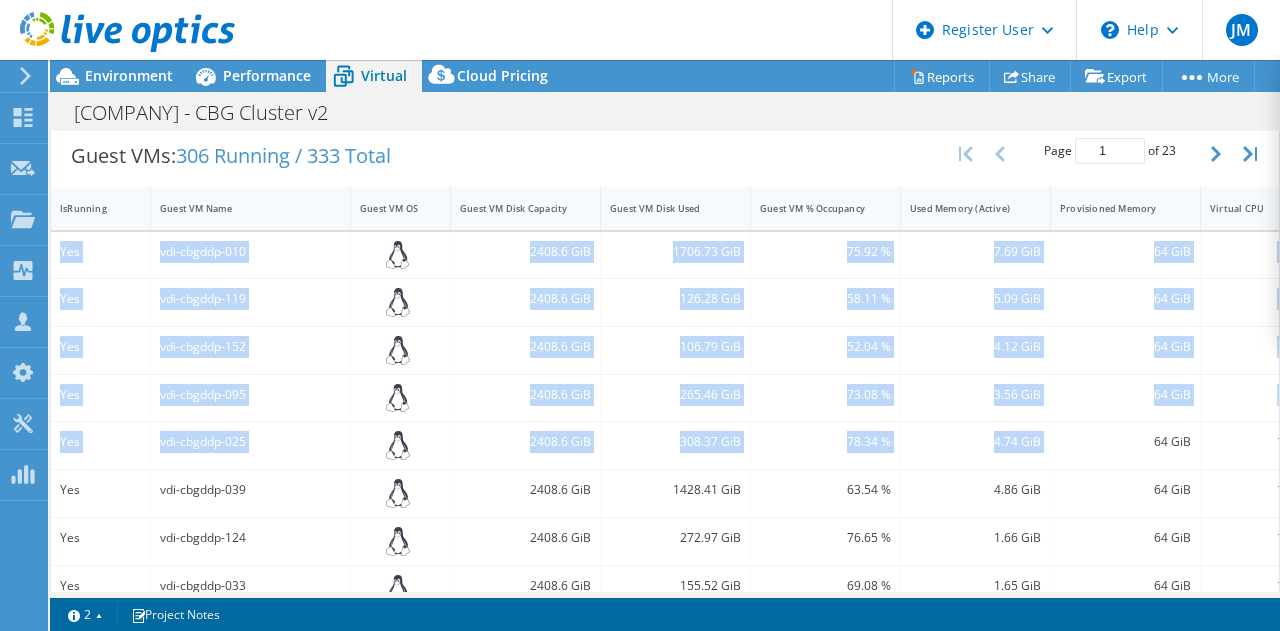 drag, startPoint x: 54, startPoint y: 247, endPoint x: 1139, endPoint y: 602, distance: 1141.5997 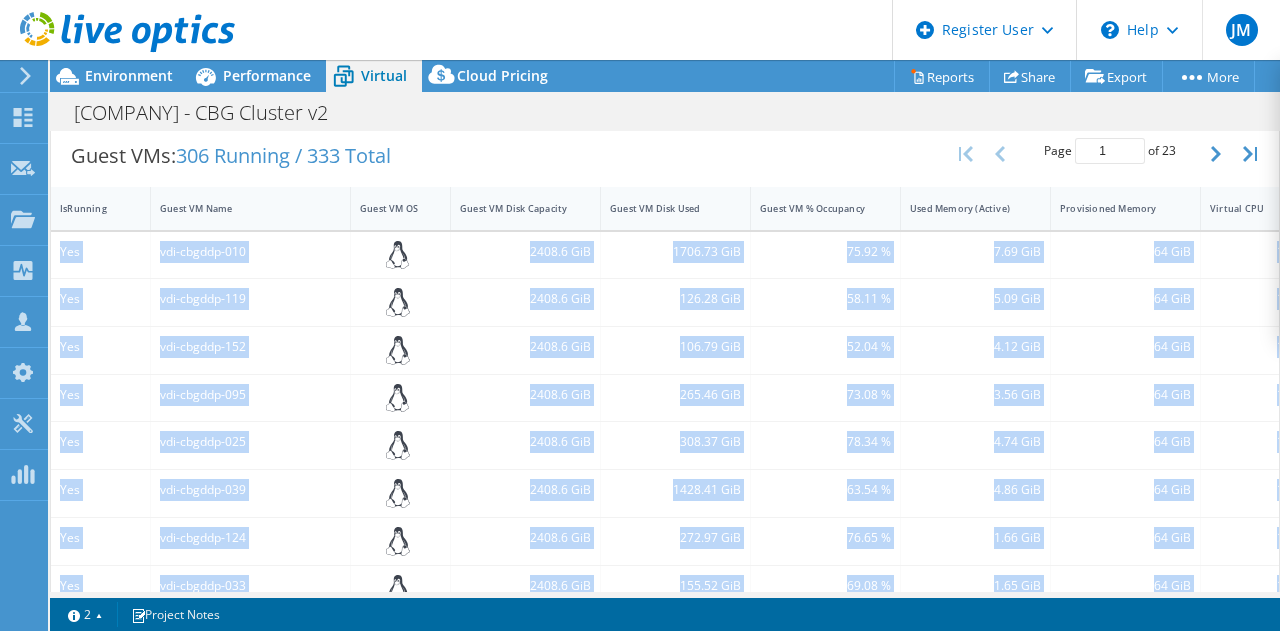 click at bounding box center [1252, 154] 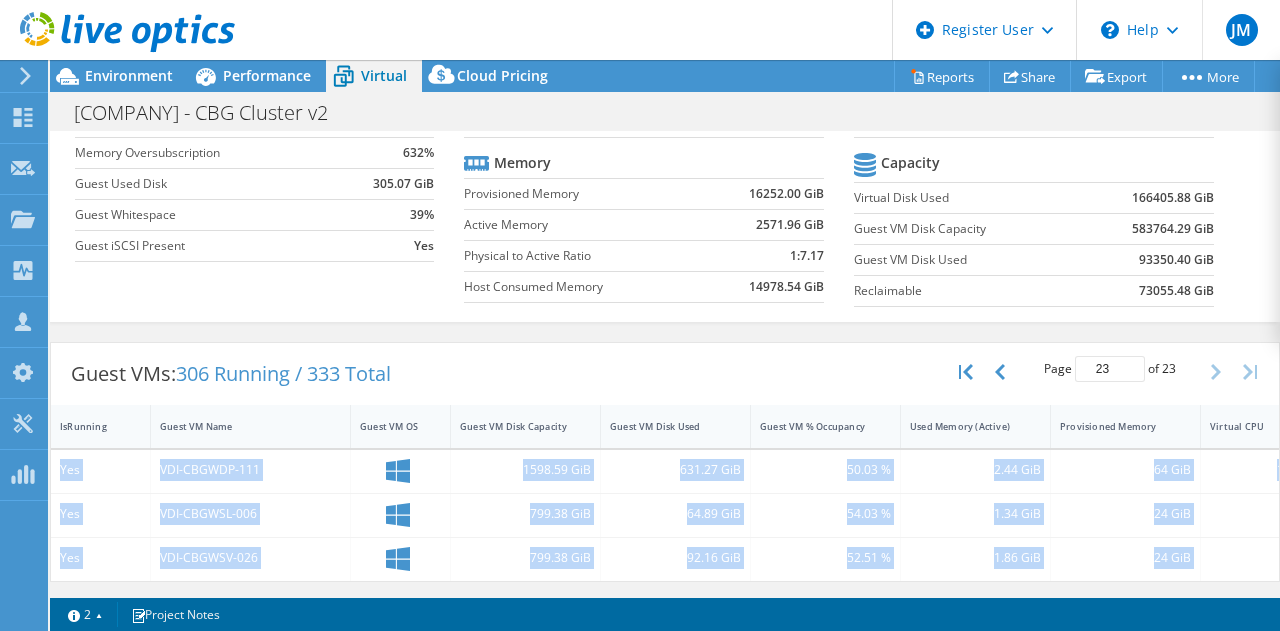 scroll, scrollTop: 196, scrollLeft: 0, axis: vertical 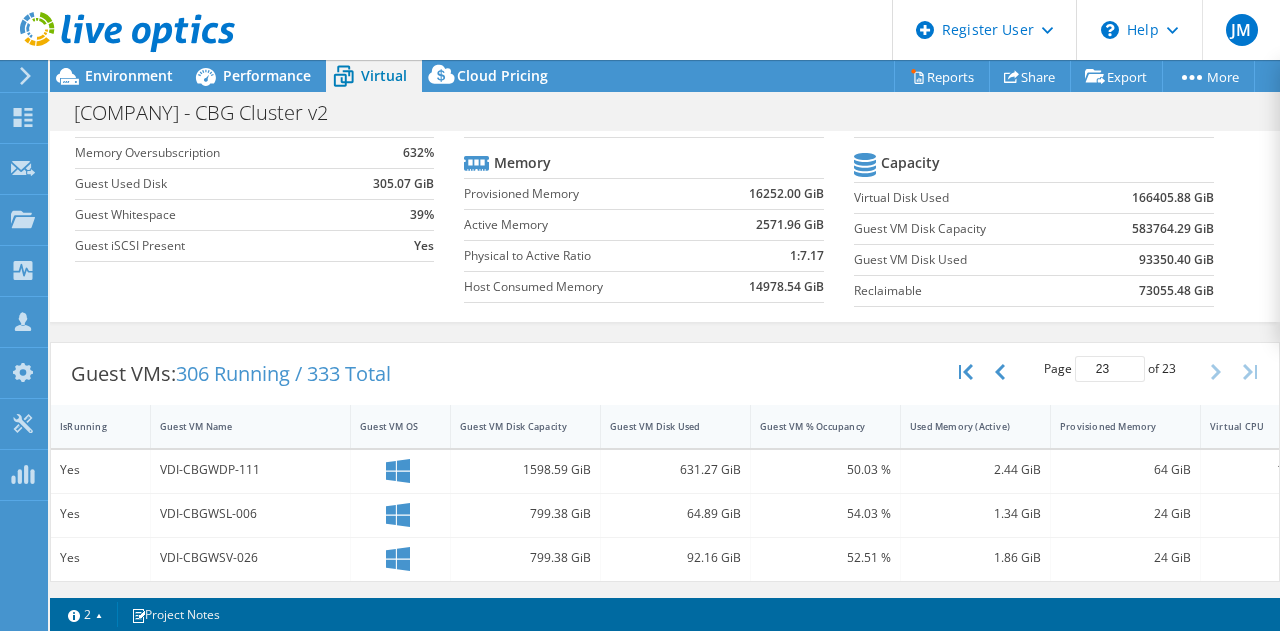 click on "vSAN ReadyNode Sizer" at bounding box center (0, 0) 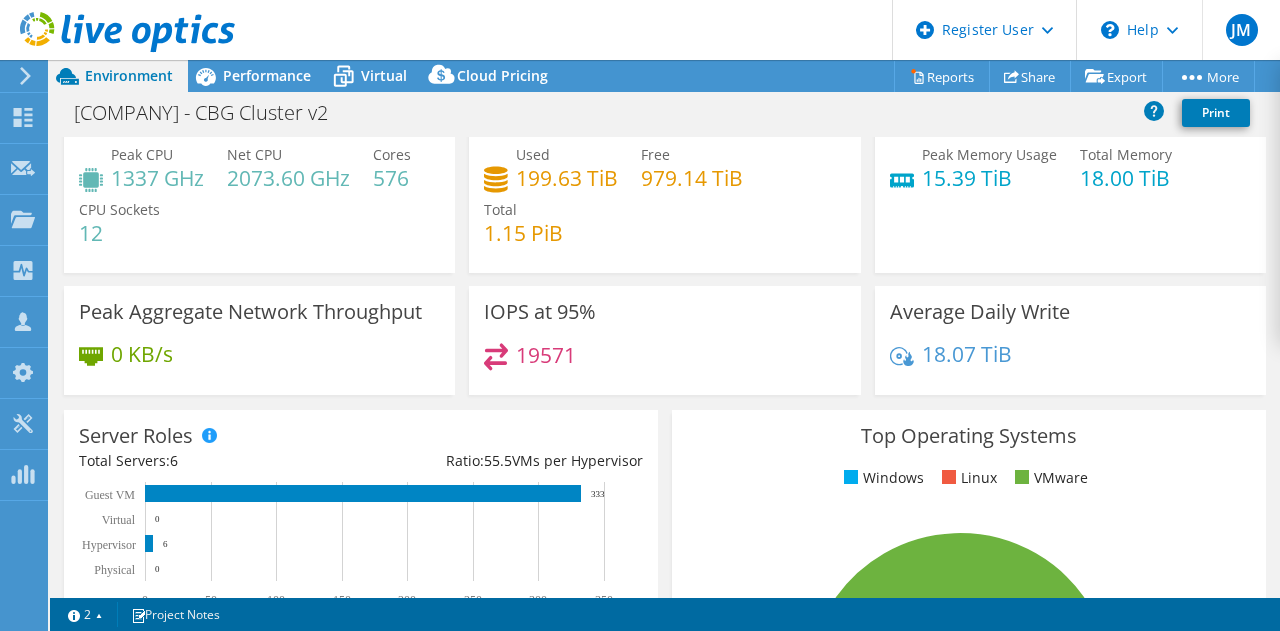 scroll, scrollTop: 0, scrollLeft: 0, axis: both 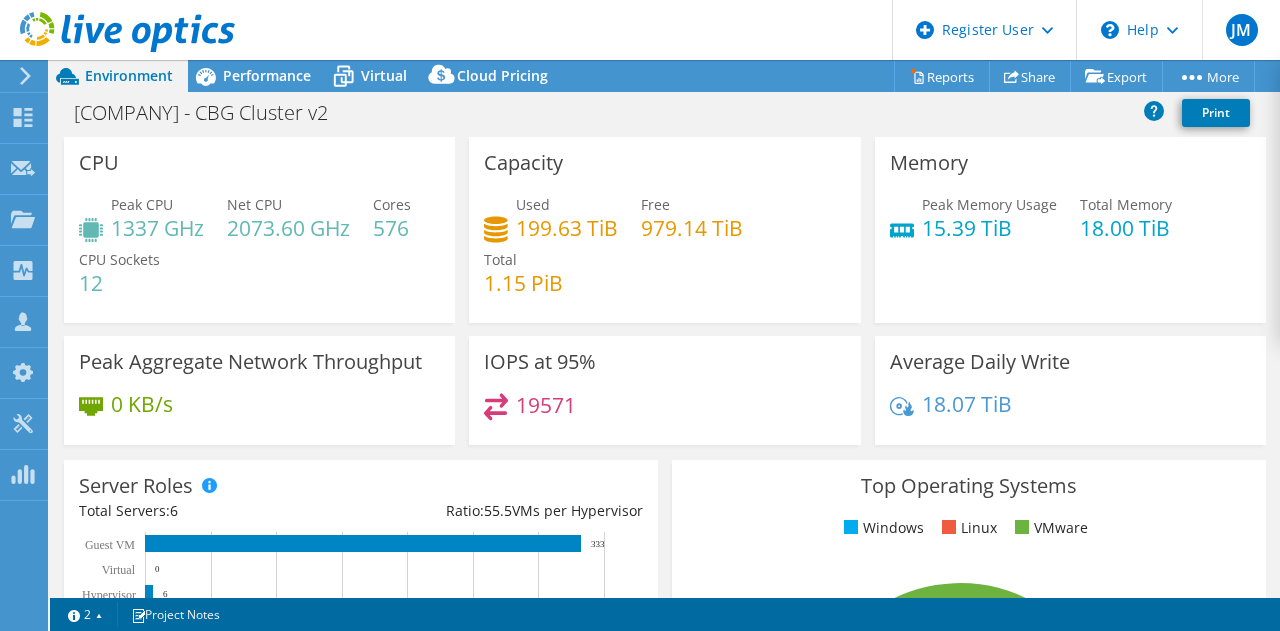 click on "Virtual" at bounding box center [384, 75] 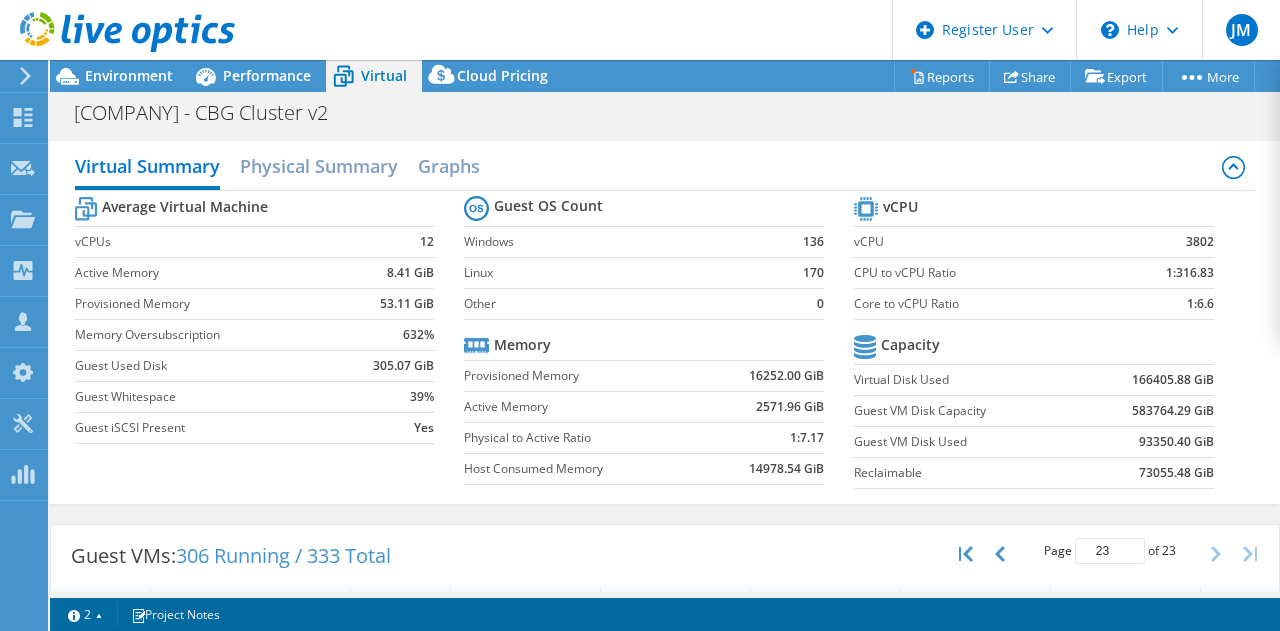 click on "Environment" at bounding box center [129, 75] 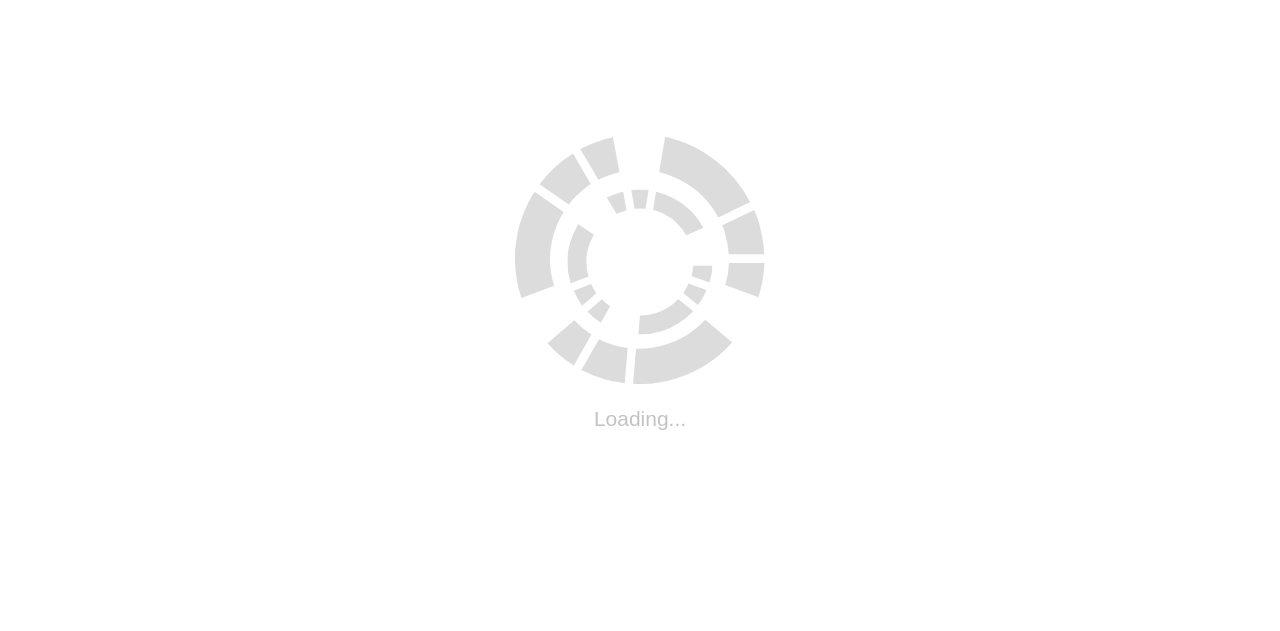 scroll, scrollTop: 0, scrollLeft: 0, axis: both 